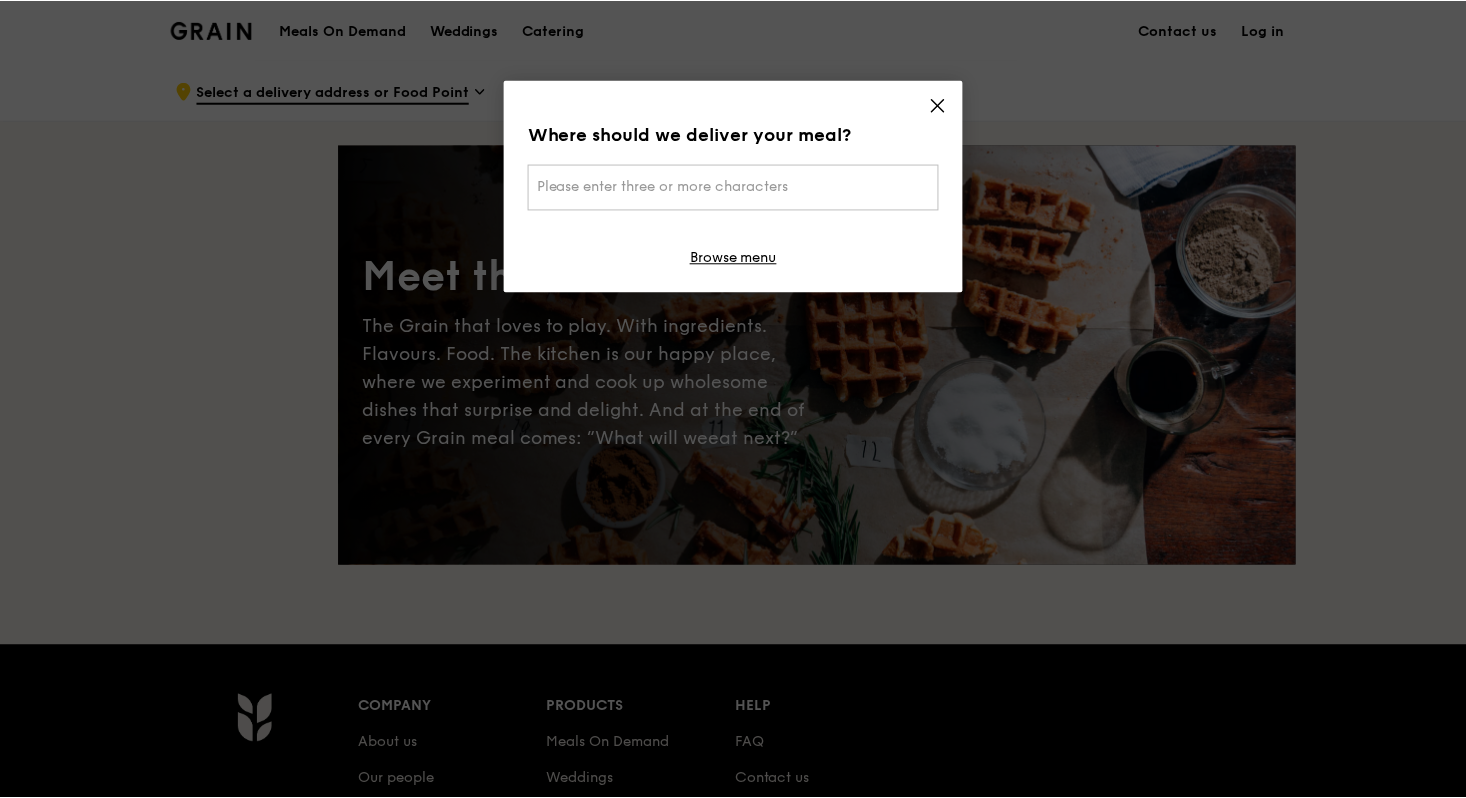 scroll, scrollTop: 0, scrollLeft: 0, axis: both 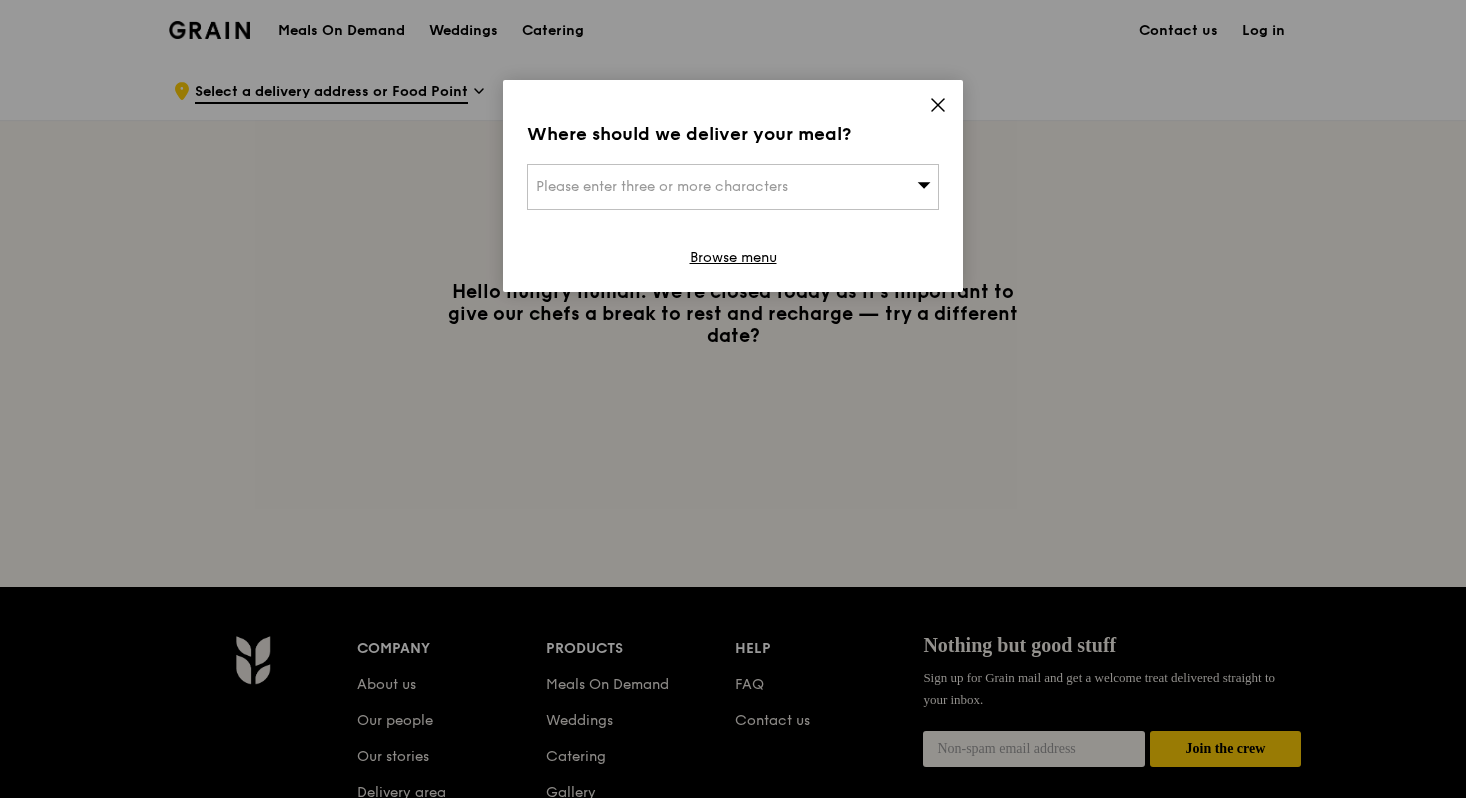 click 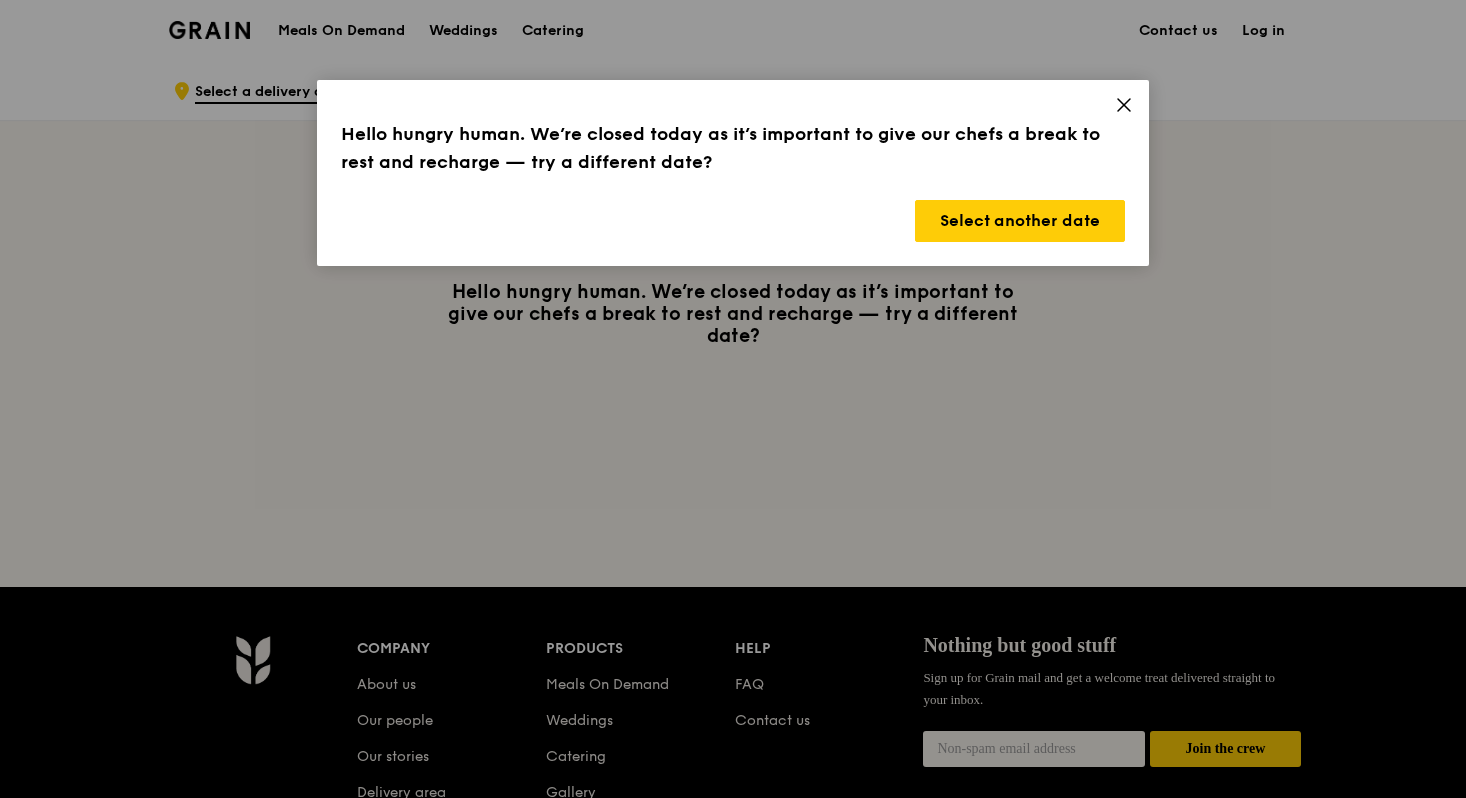 click 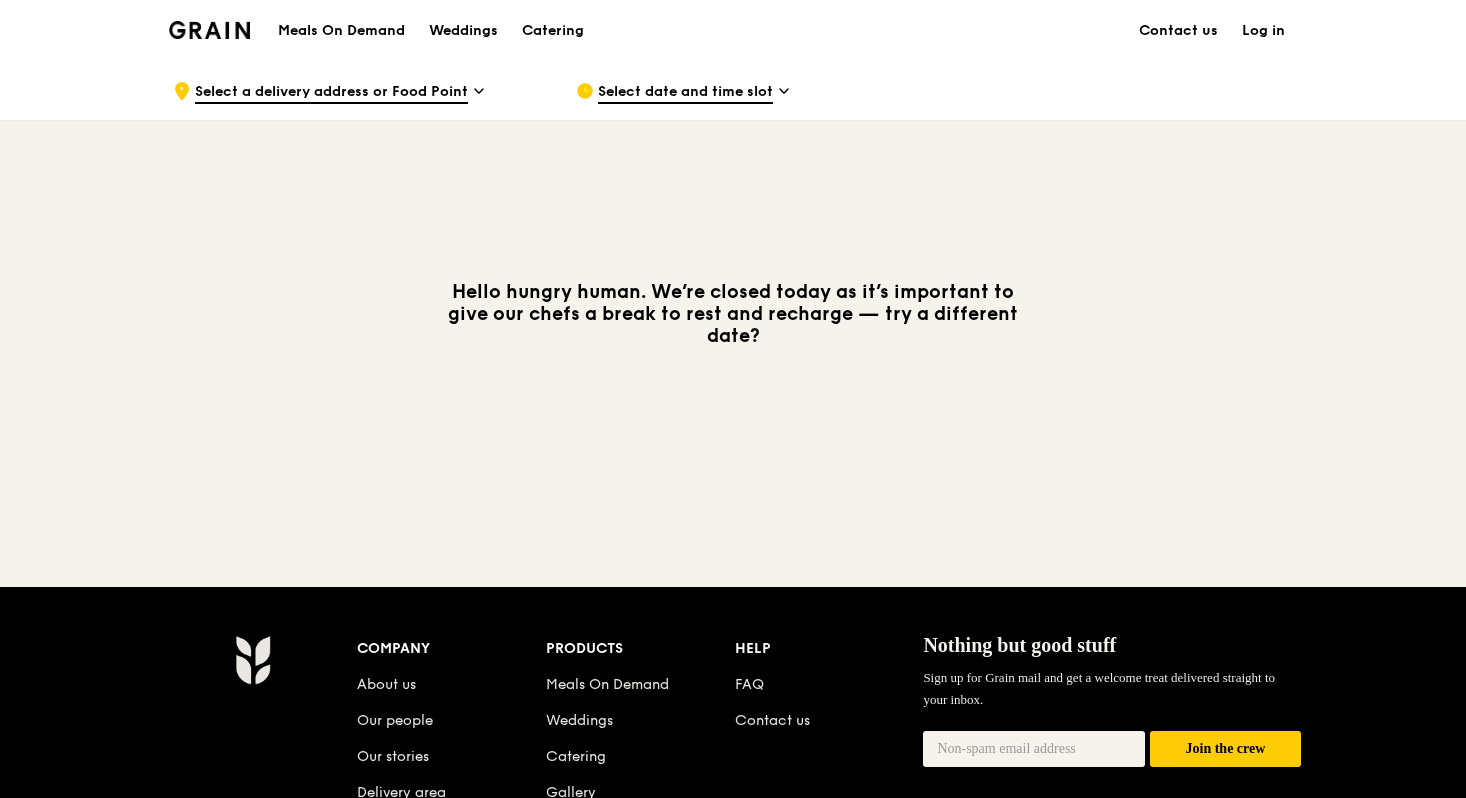 scroll, scrollTop: 343, scrollLeft: 0, axis: vertical 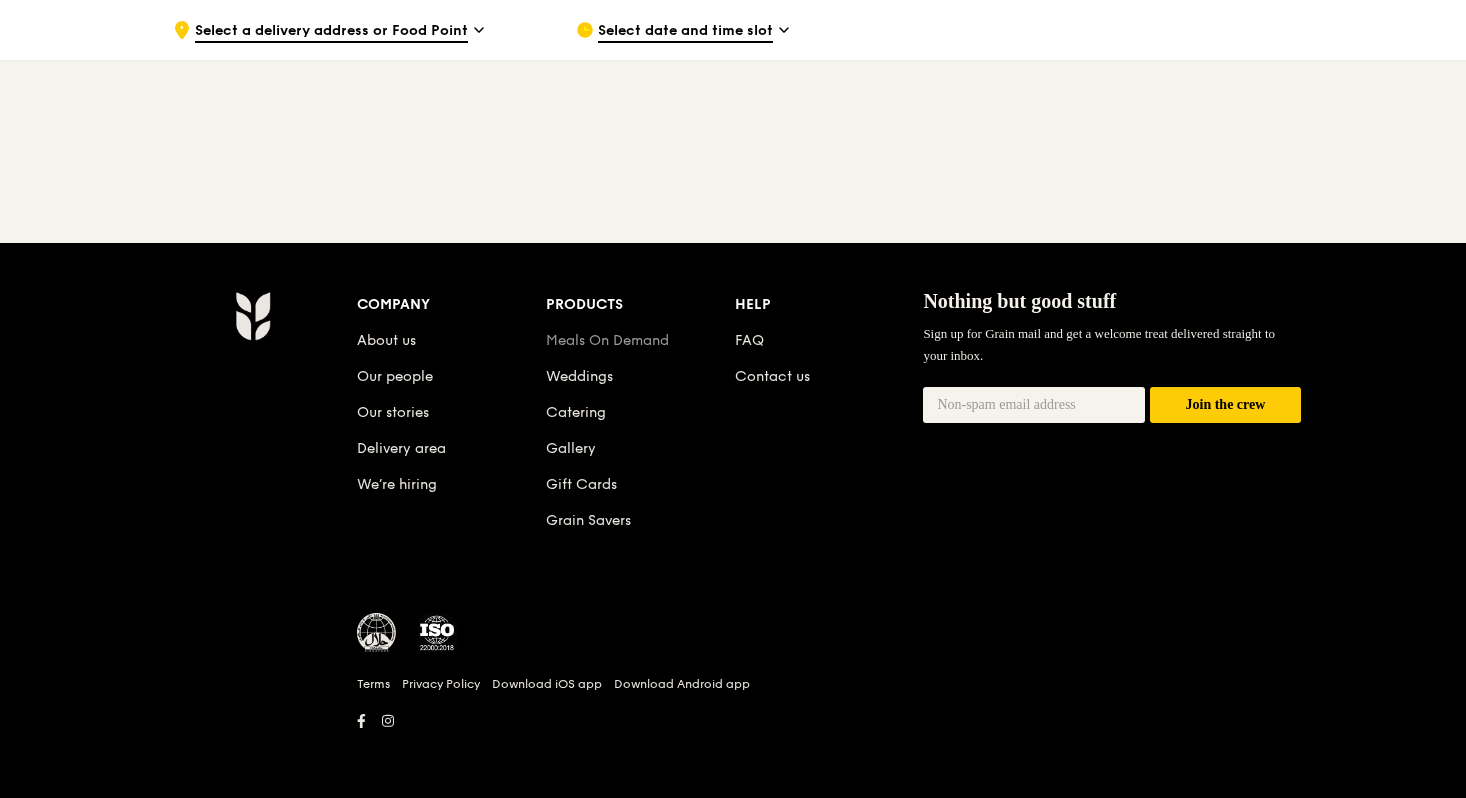 click on "Meals On Demand" at bounding box center [607, 340] 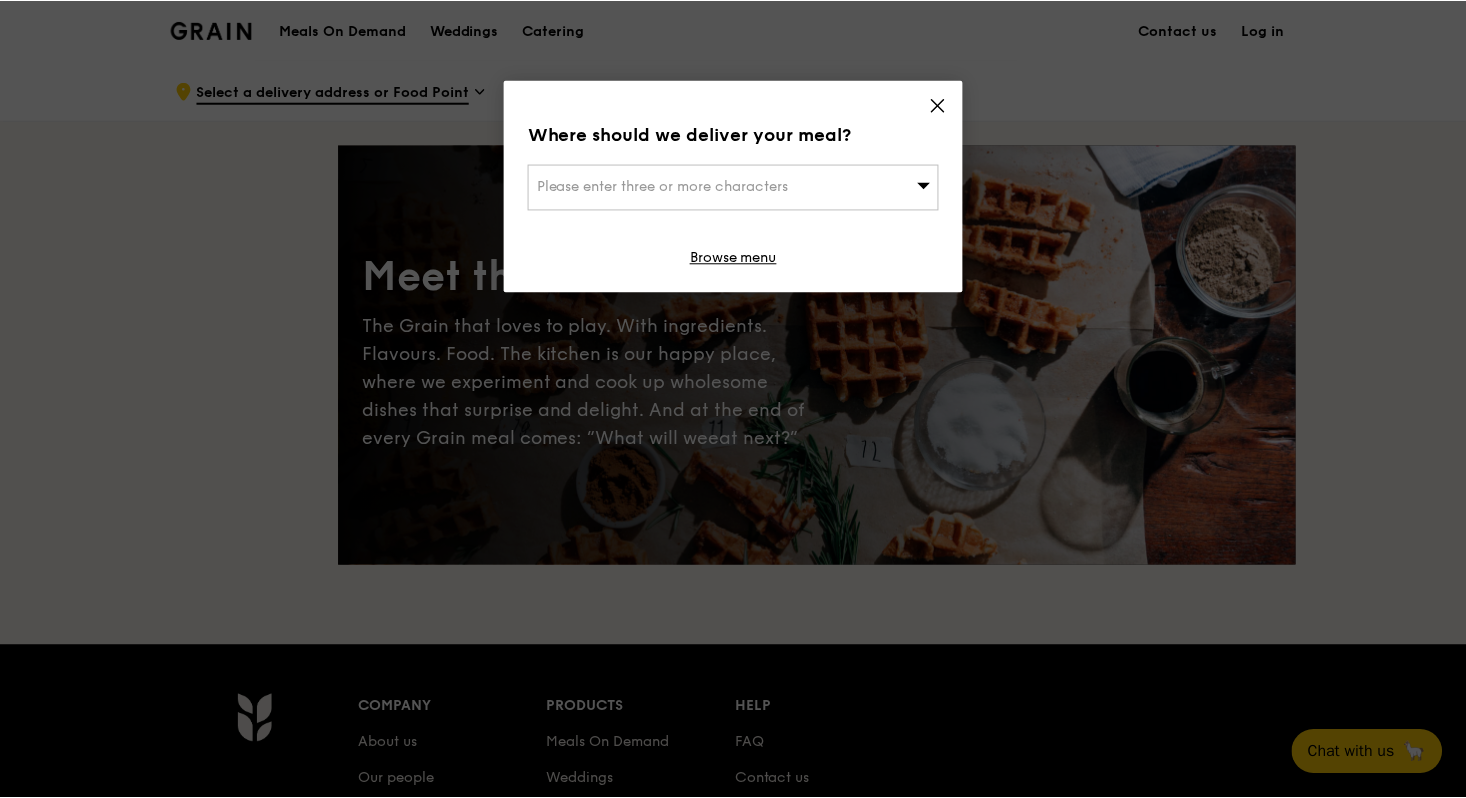 scroll, scrollTop: 0, scrollLeft: 0, axis: both 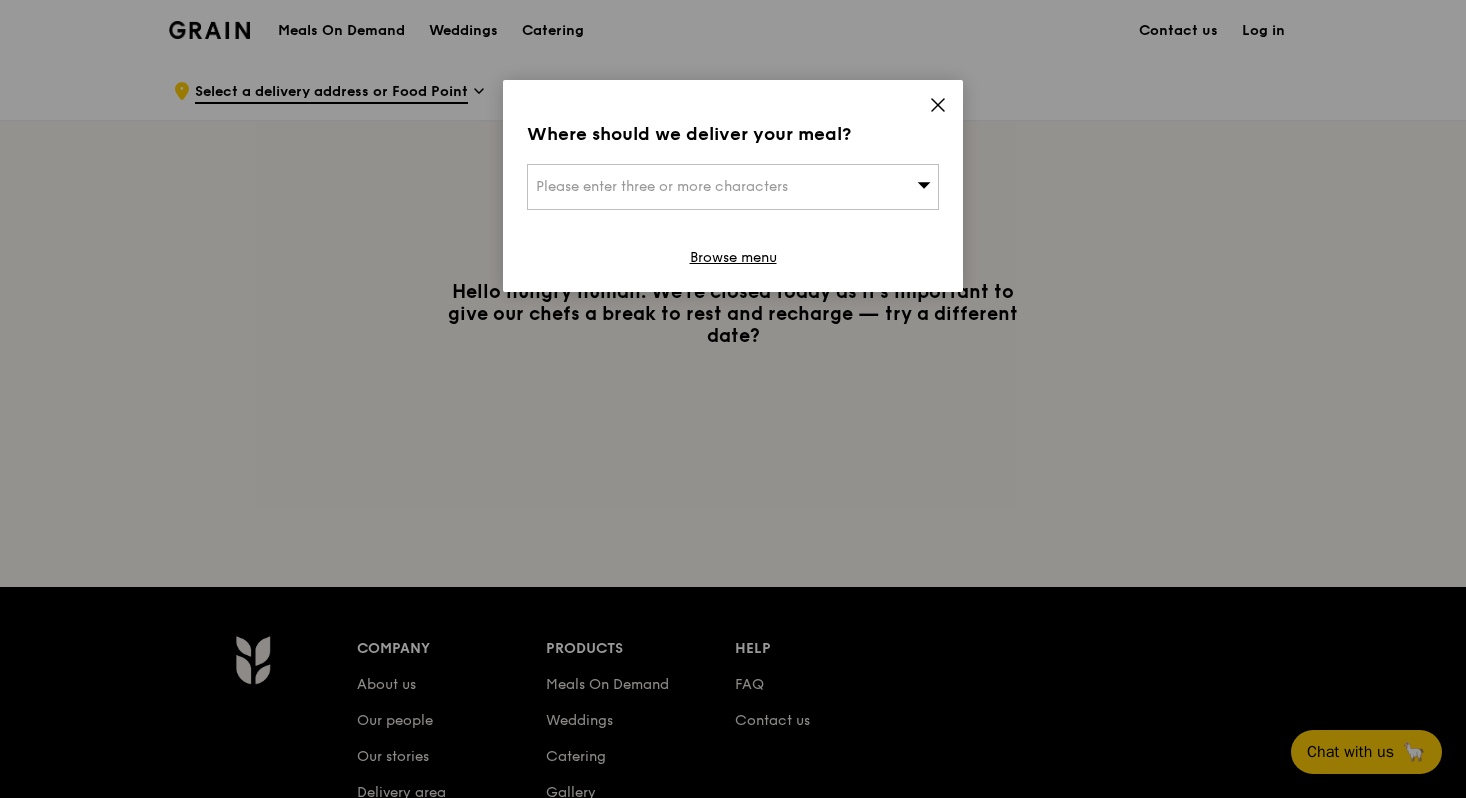 click 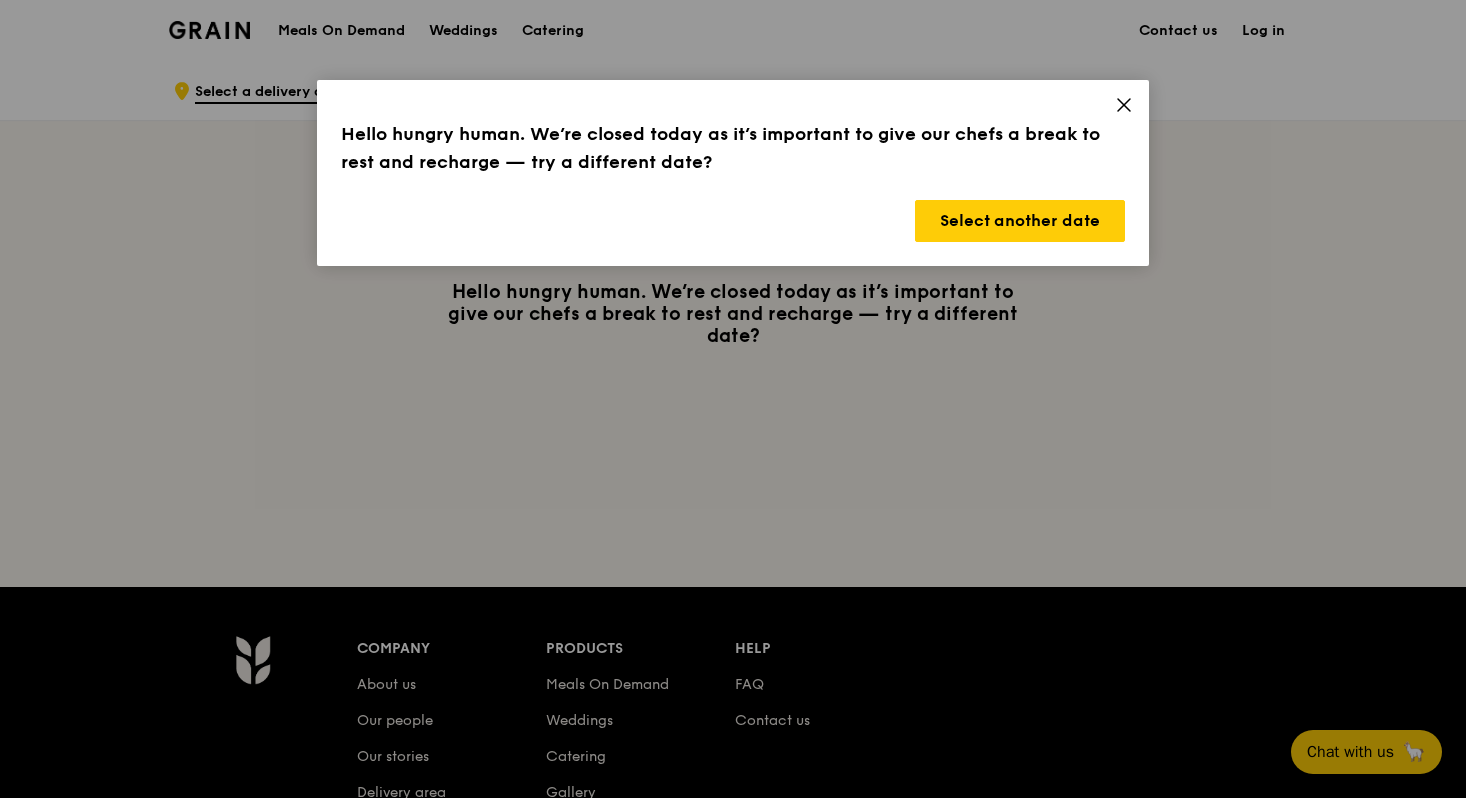 click on "Hello hungry human. We’re closed today as it’s important to give our chefs a break to rest and recharge — try a different date?
Select another date" at bounding box center [733, 173] 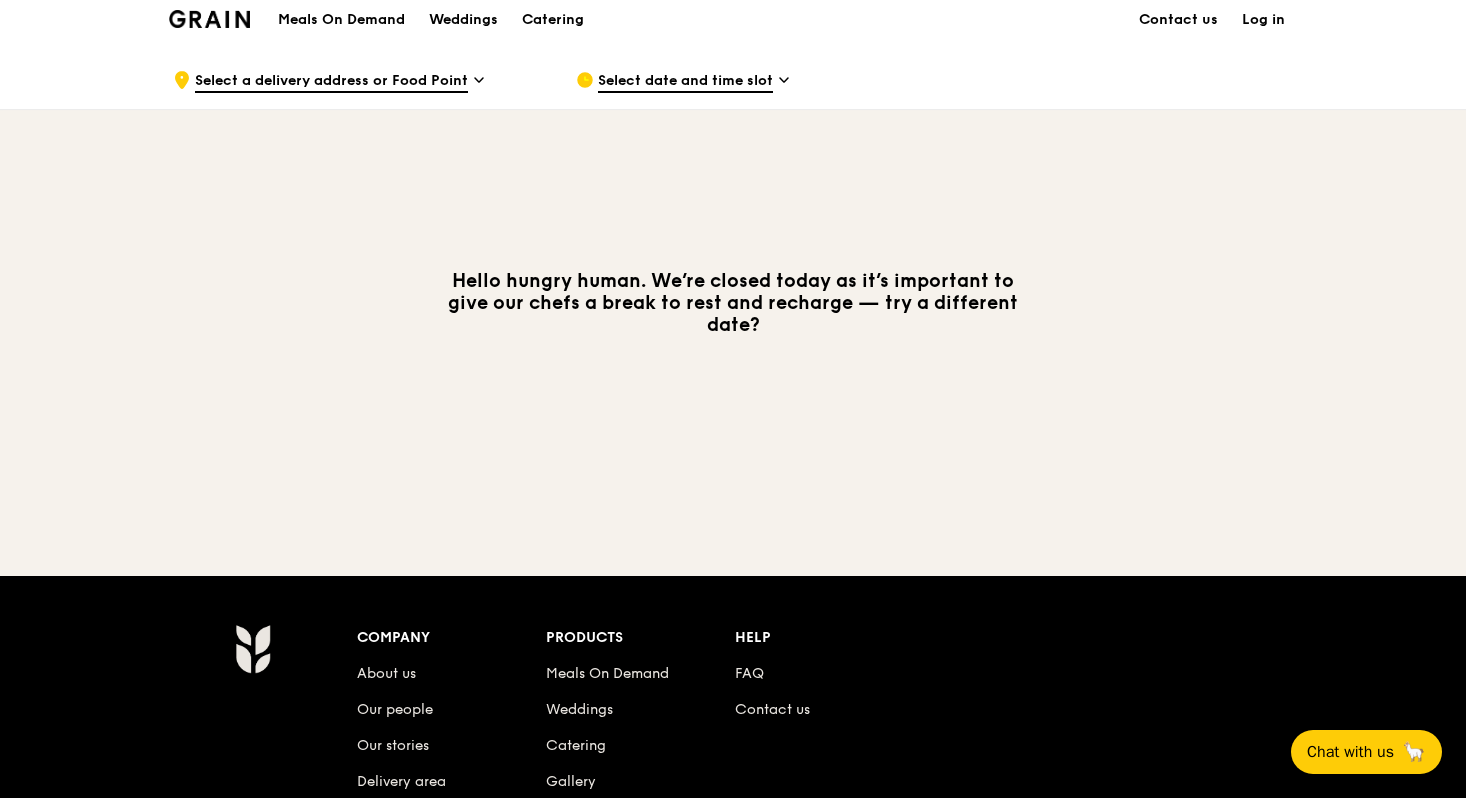 scroll, scrollTop: 0, scrollLeft: 0, axis: both 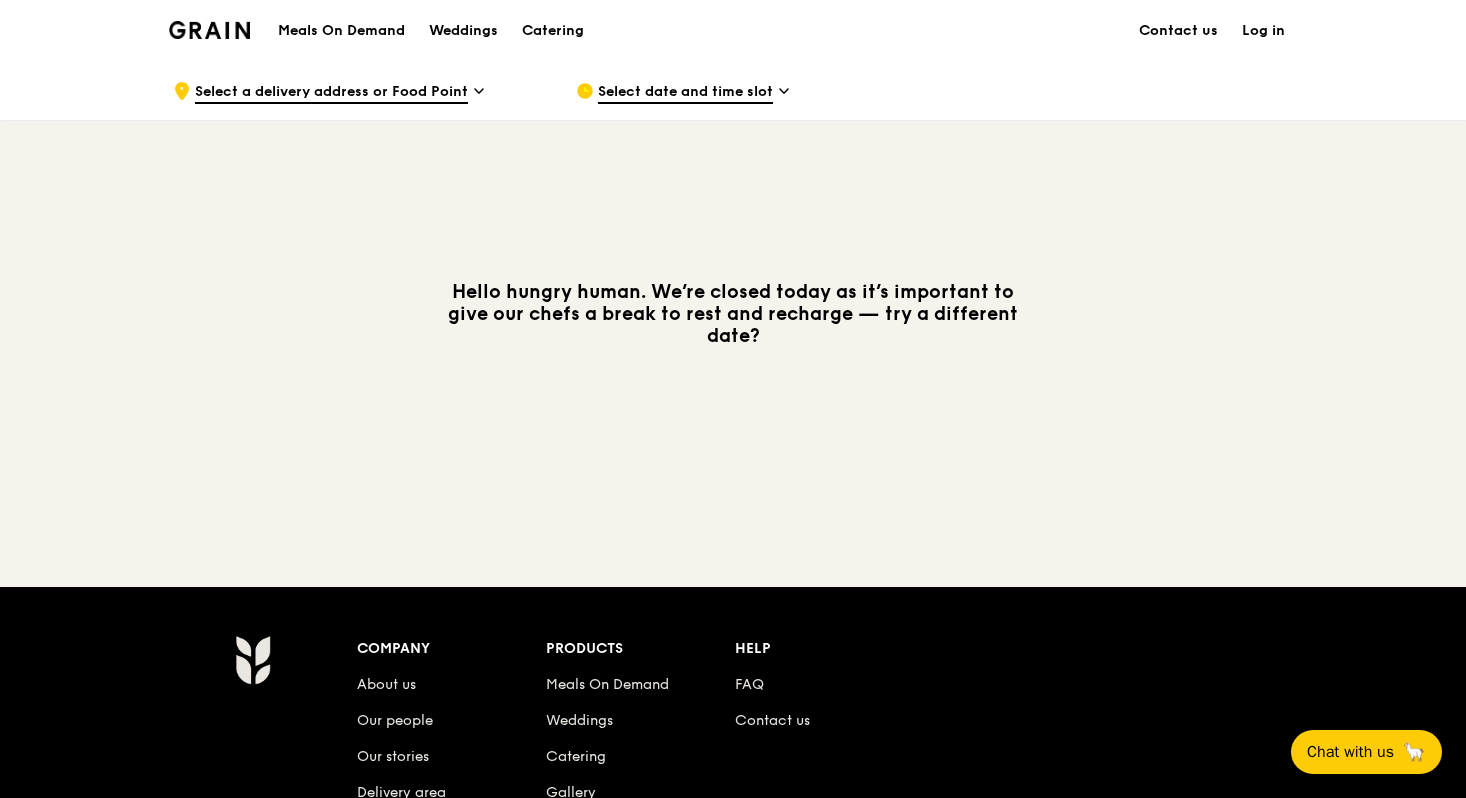 click on "Meals On Demand" at bounding box center (341, 31) 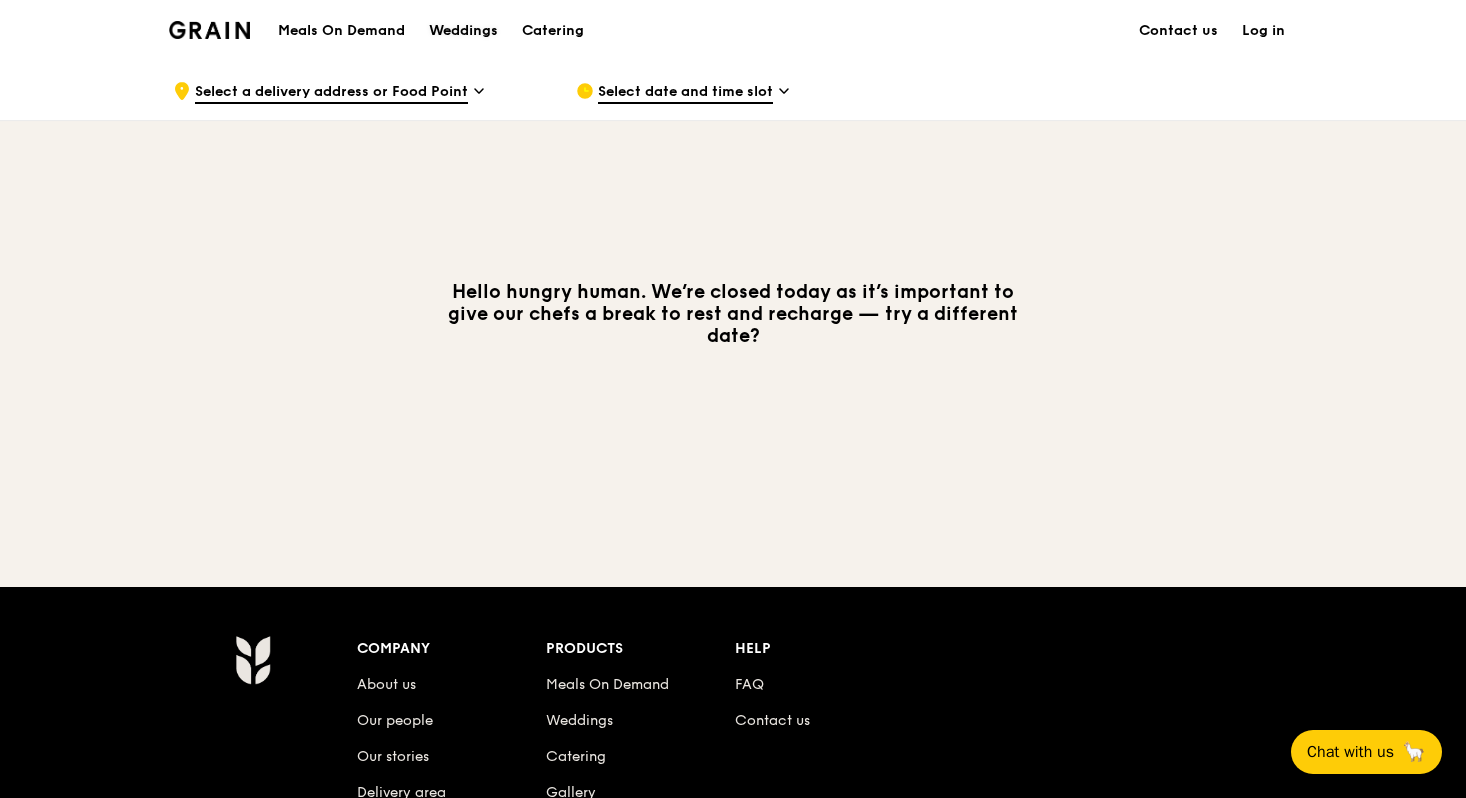 click on "Weddings" at bounding box center (463, 31) 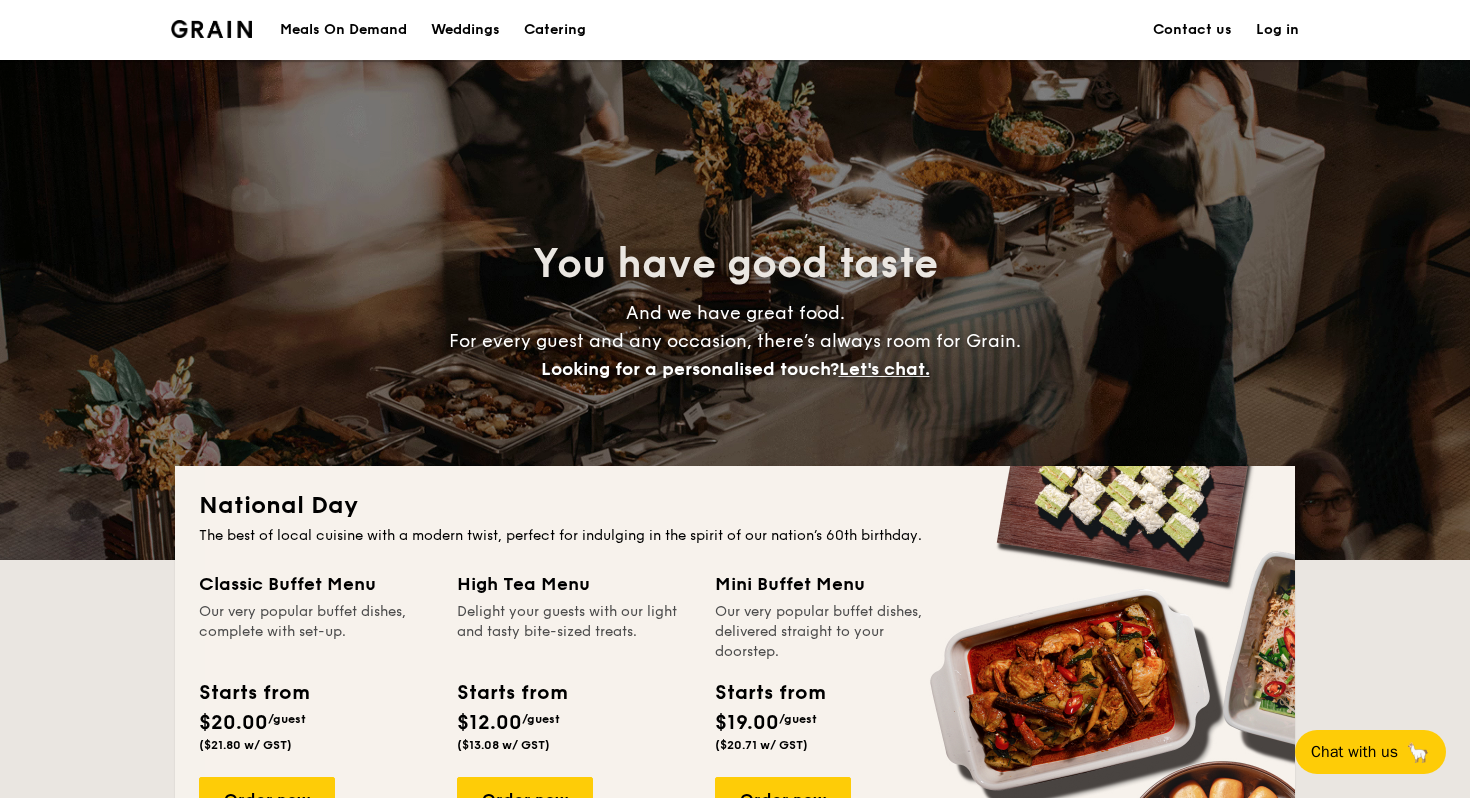scroll, scrollTop: 0, scrollLeft: 0, axis: both 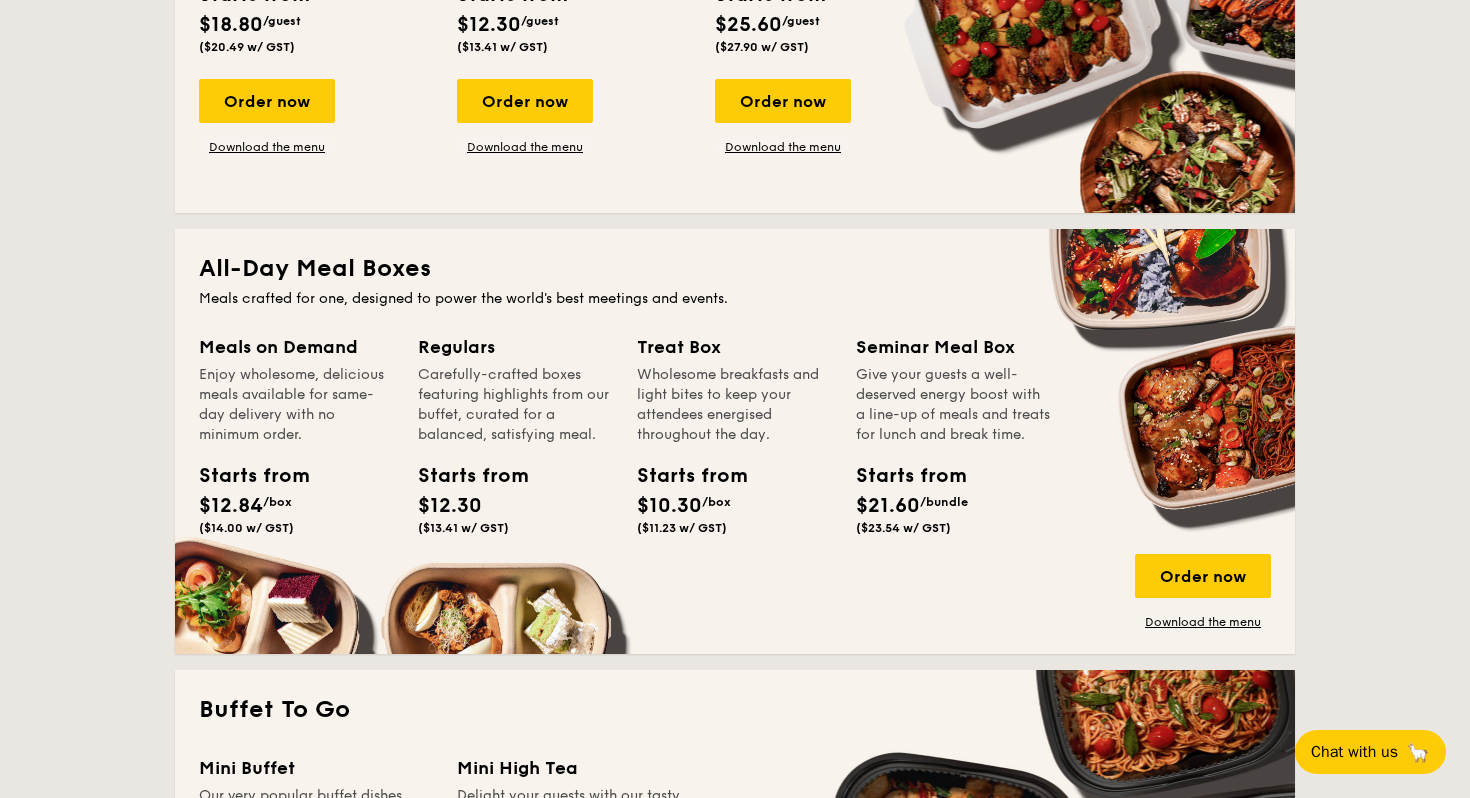 click on "$21.60" at bounding box center [888, 506] 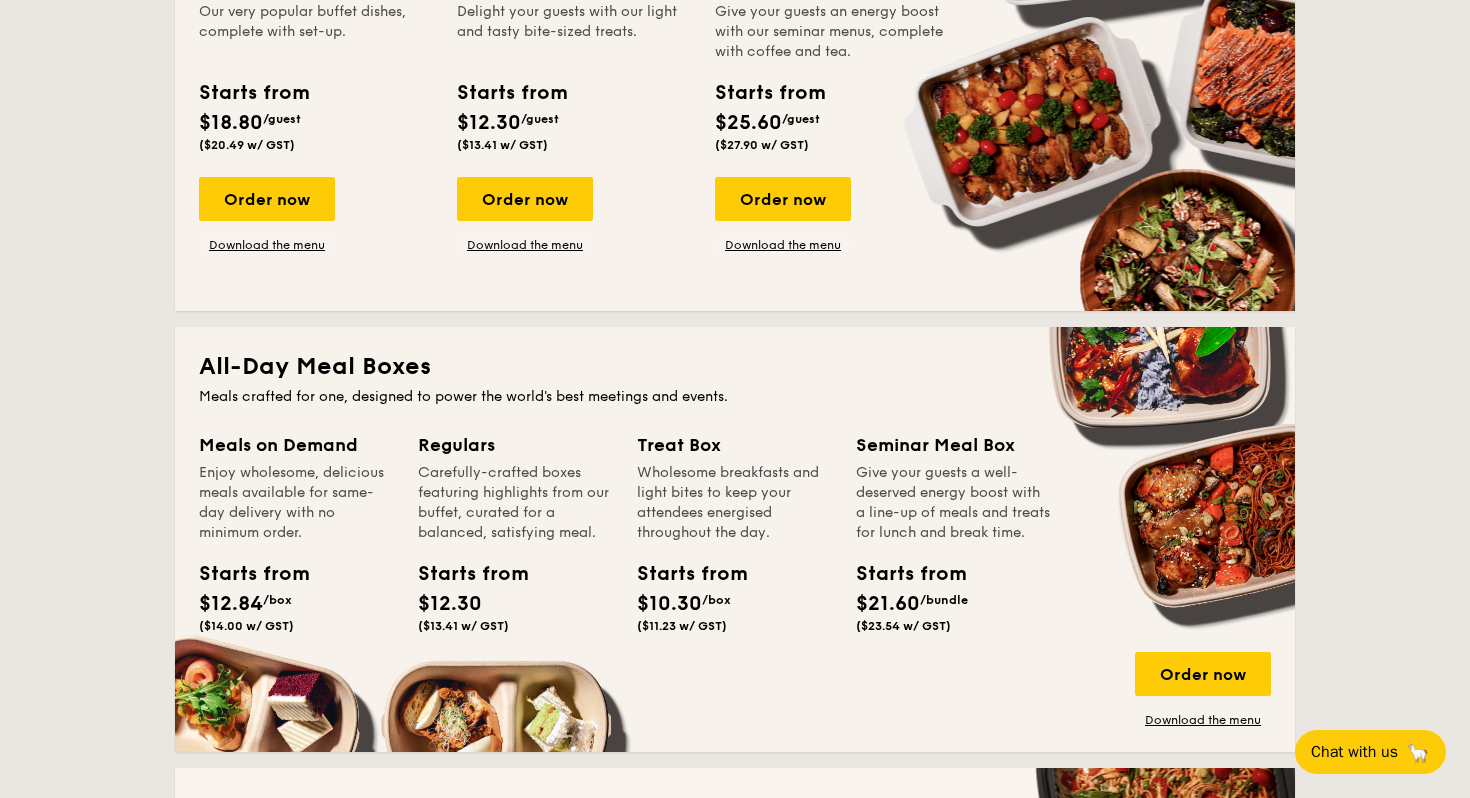 scroll, scrollTop: 1015, scrollLeft: 0, axis: vertical 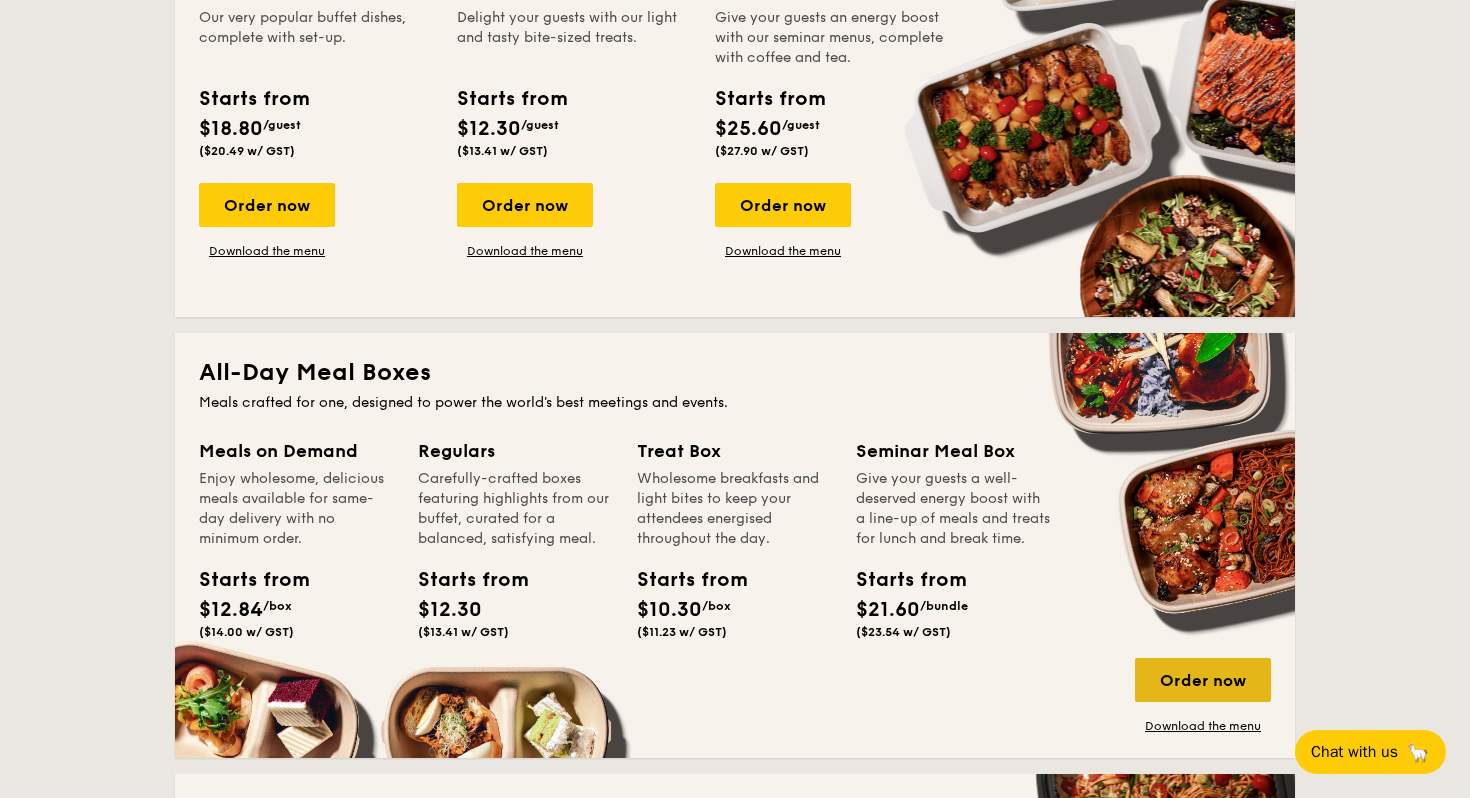 click on "Order now" at bounding box center (1203, 680) 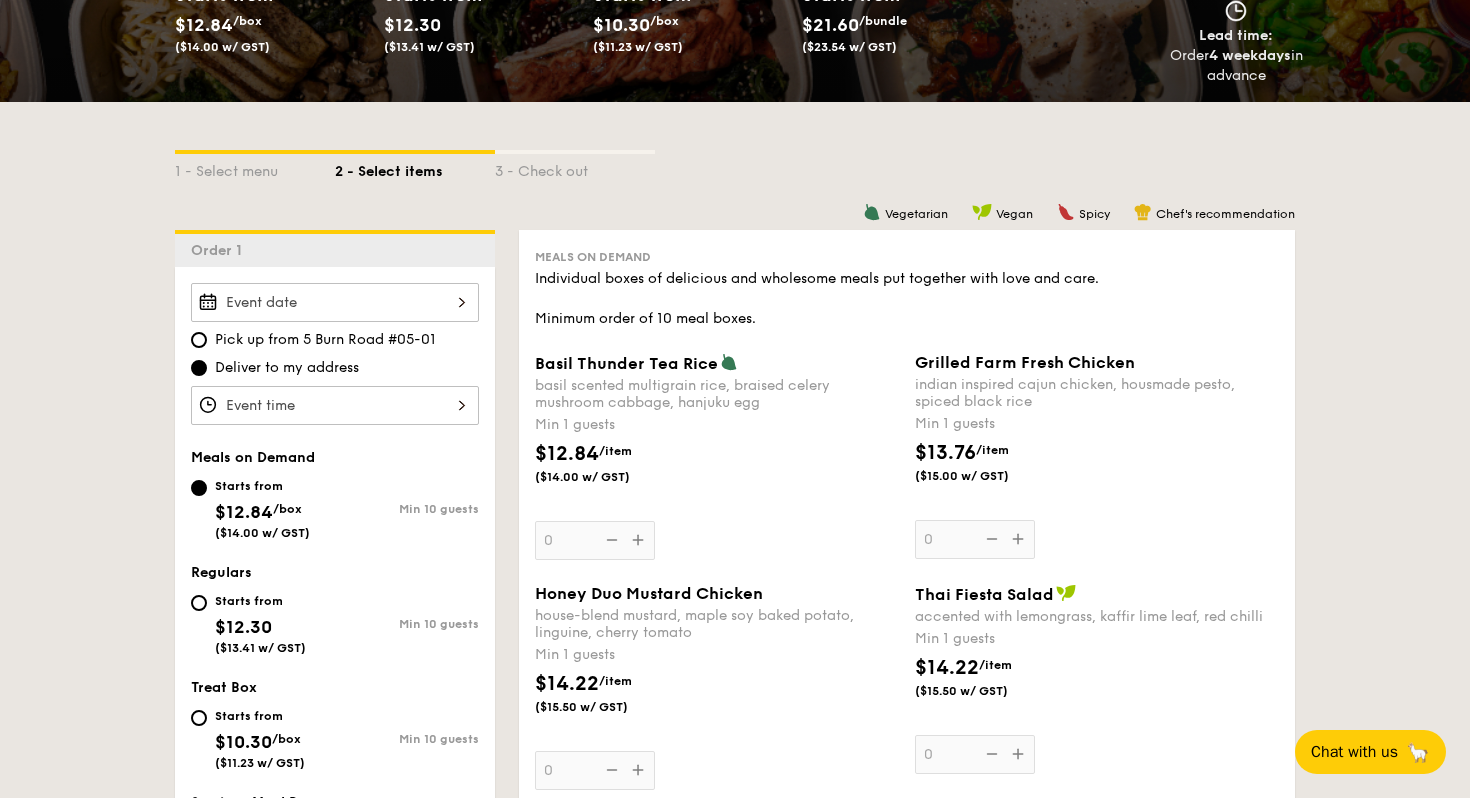 scroll, scrollTop: 0, scrollLeft: 0, axis: both 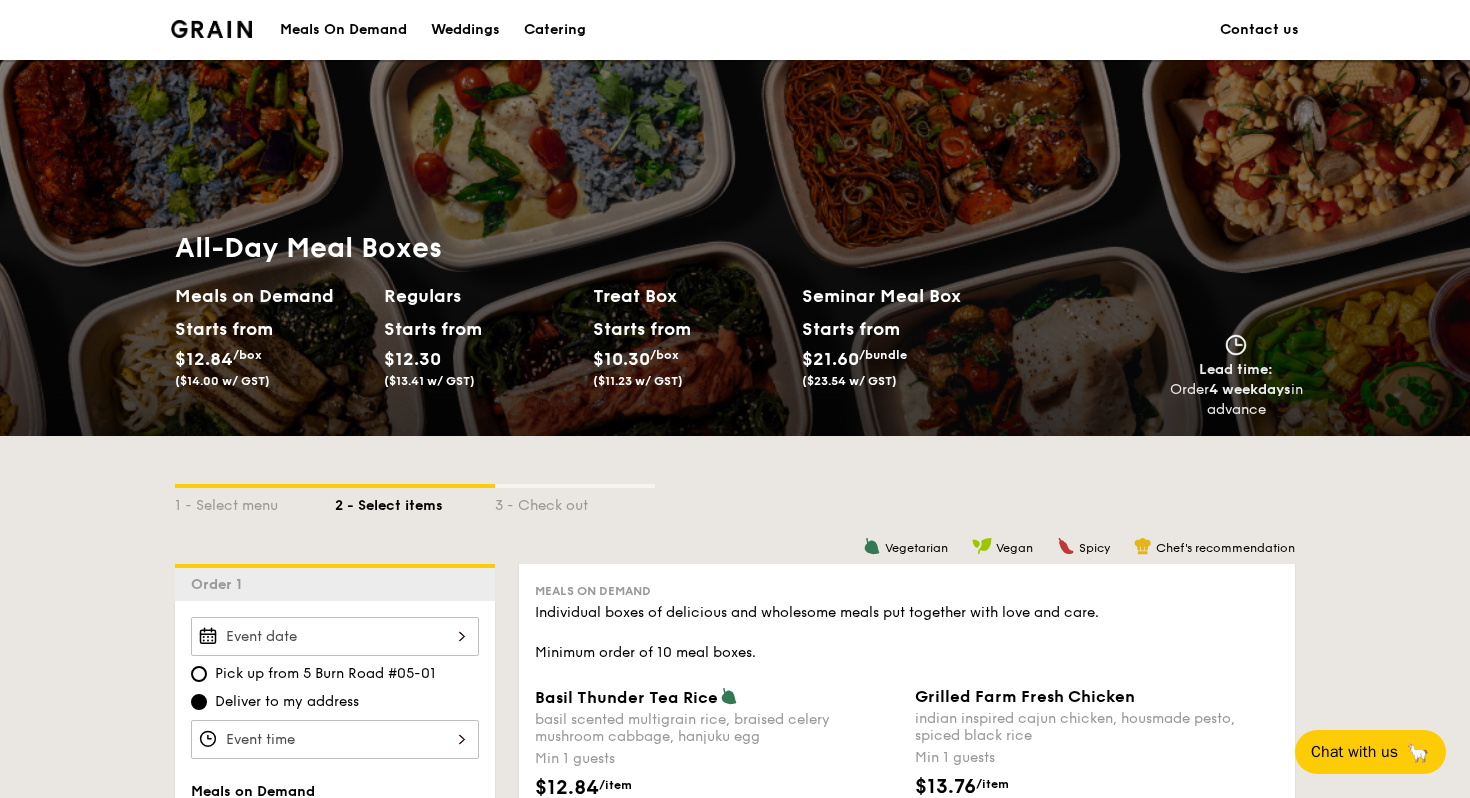 click at bounding box center [211, 29] 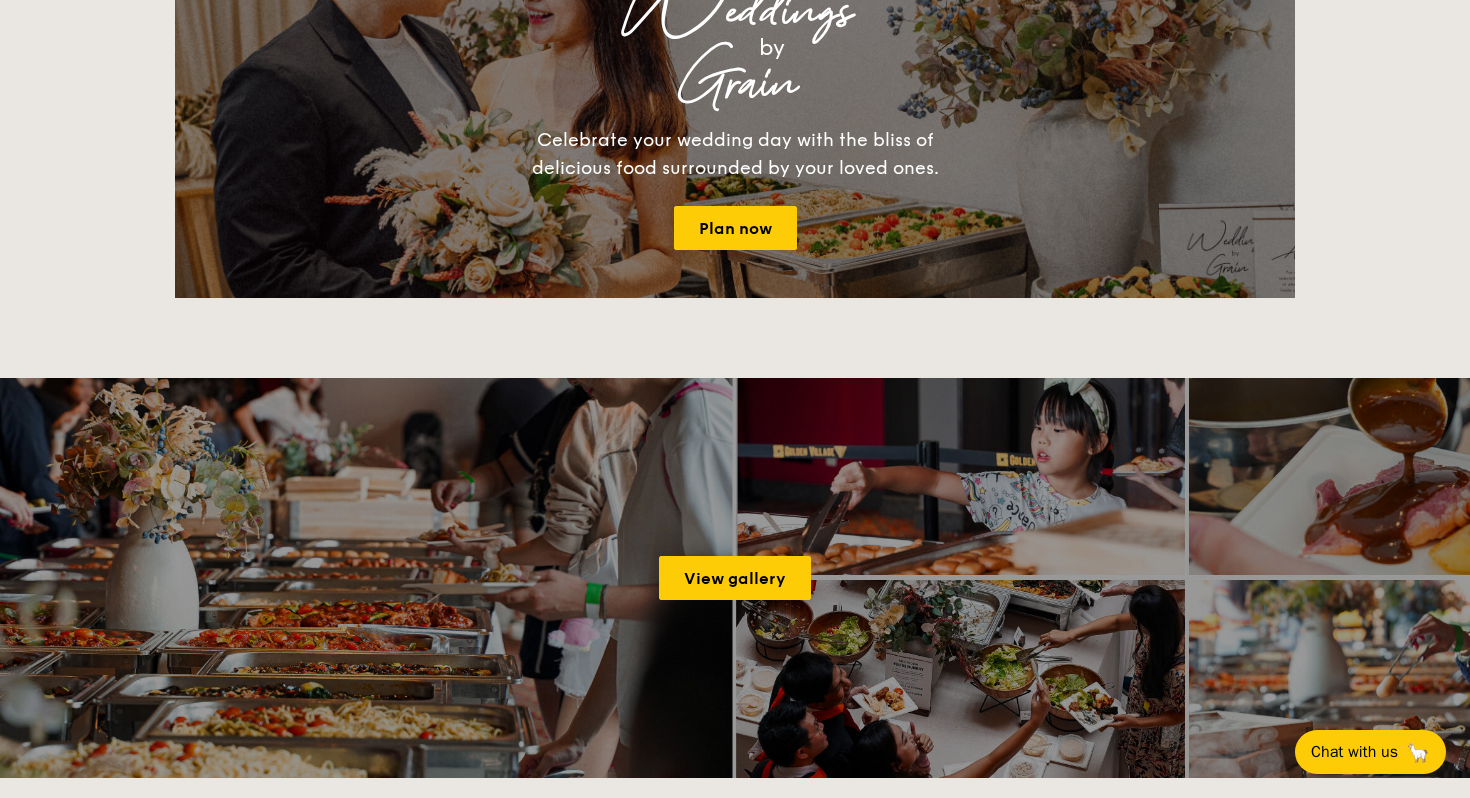 scroll, scrollTop: 2740, scrollLeft: 0, axis: vertical 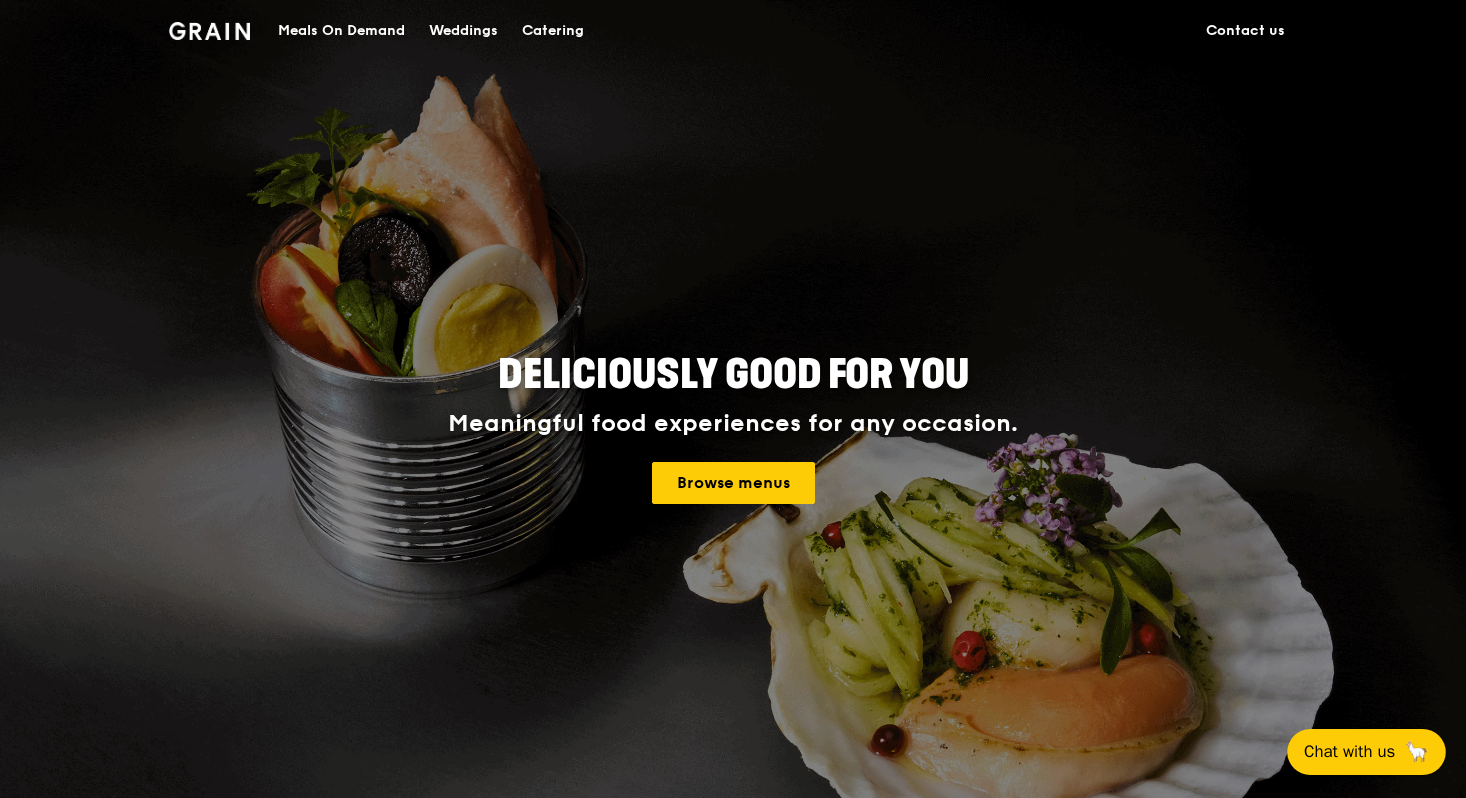 click on "Chat with us" at bounding box center [1349, 751] 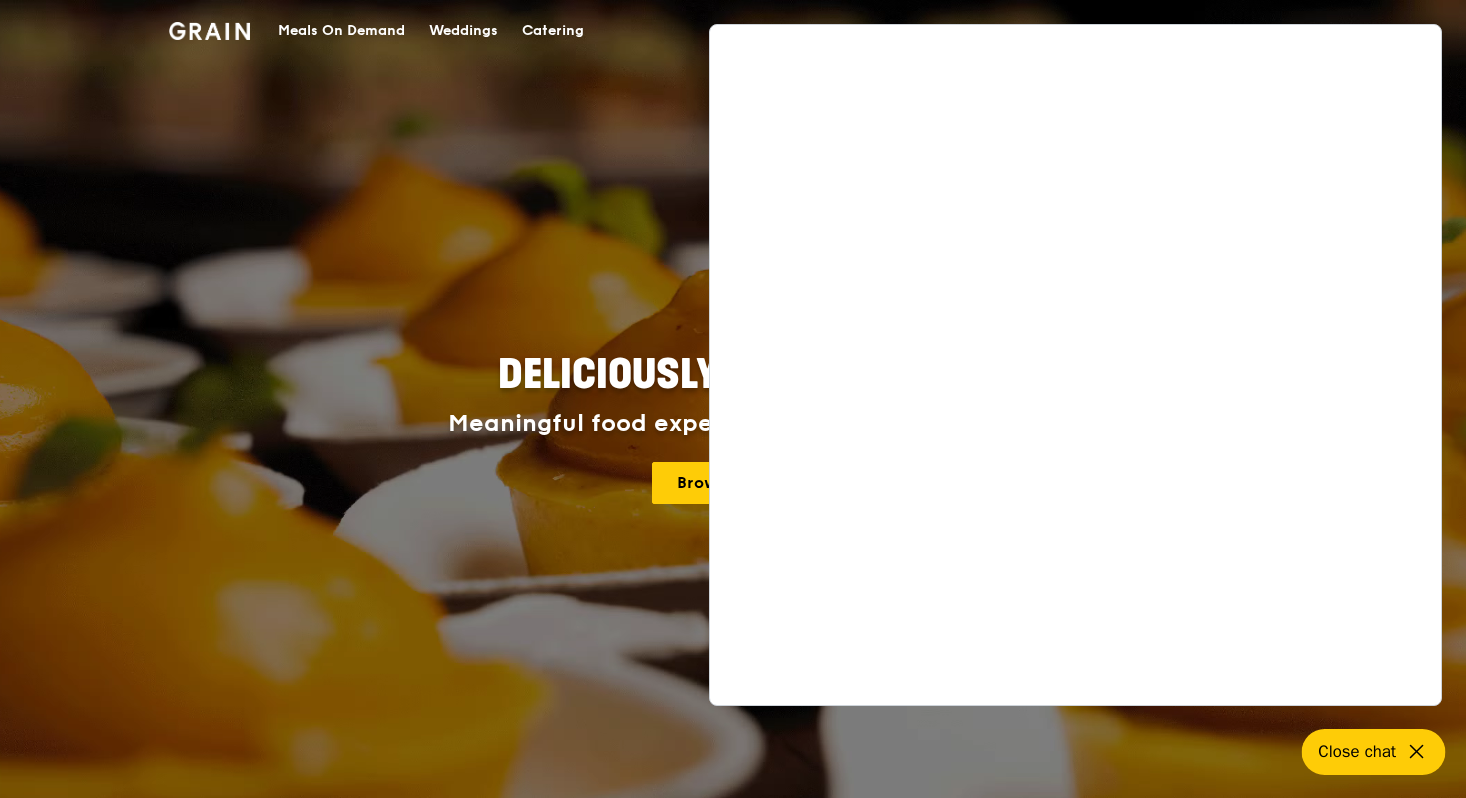 click on "Catering" at bounding box center [553, 31] 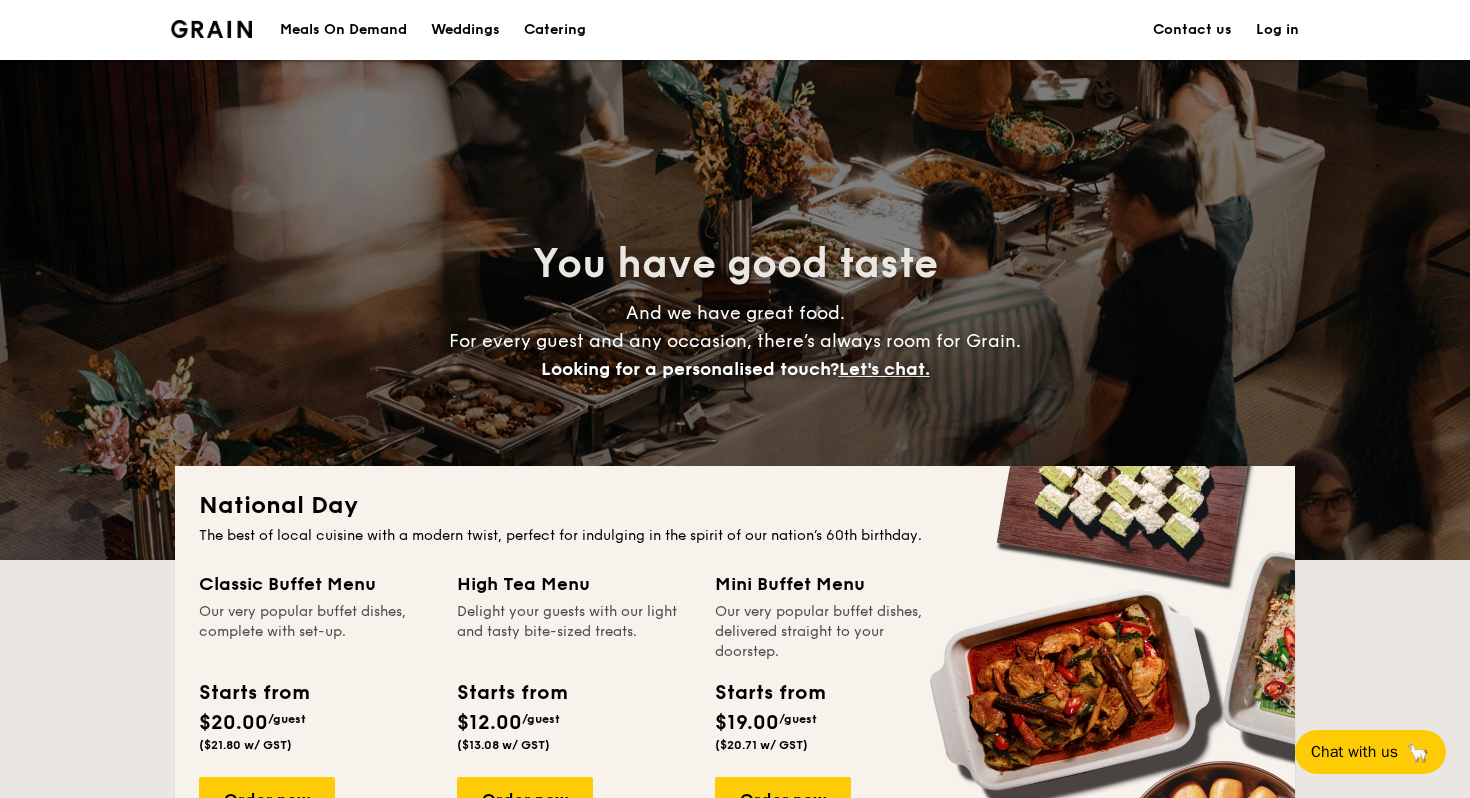 scroll, scrollTop: 0, scrollLeft: 0, axis: both 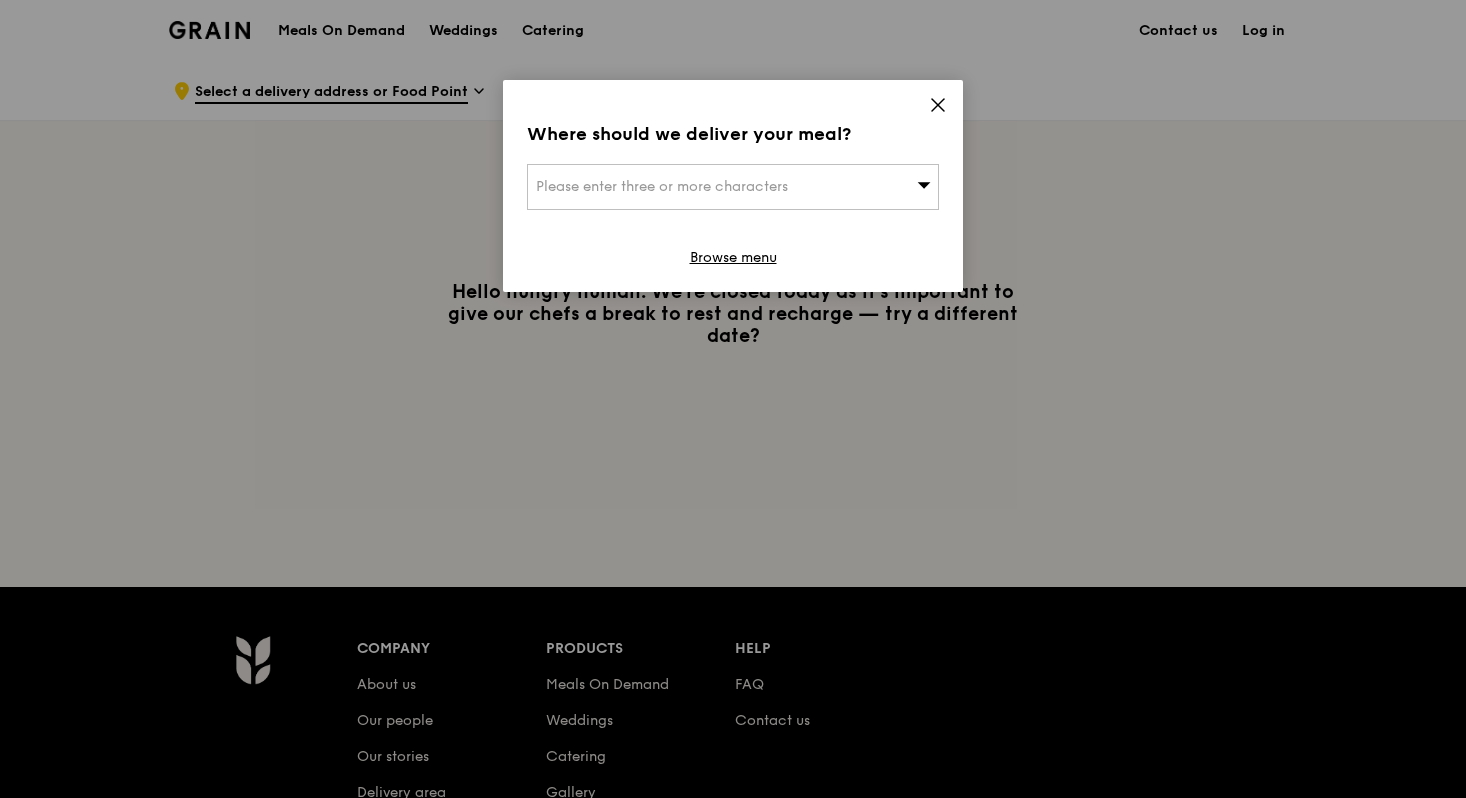 click 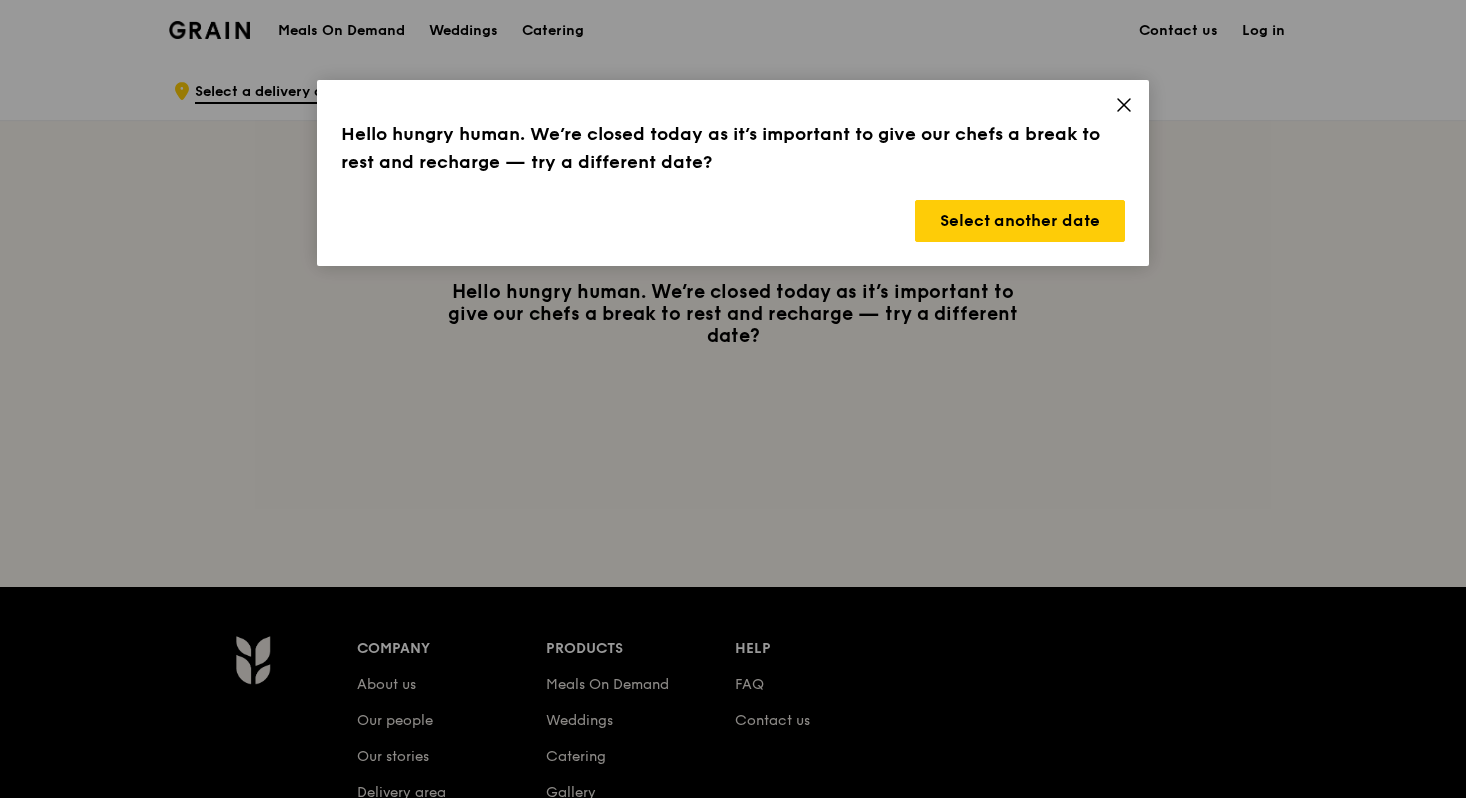 click on "Hello hungry human. We’re closed today as it’s important to give our chefs a break to rest and recharge — try a different date?
Select another date" at bounding box center (733, 173) 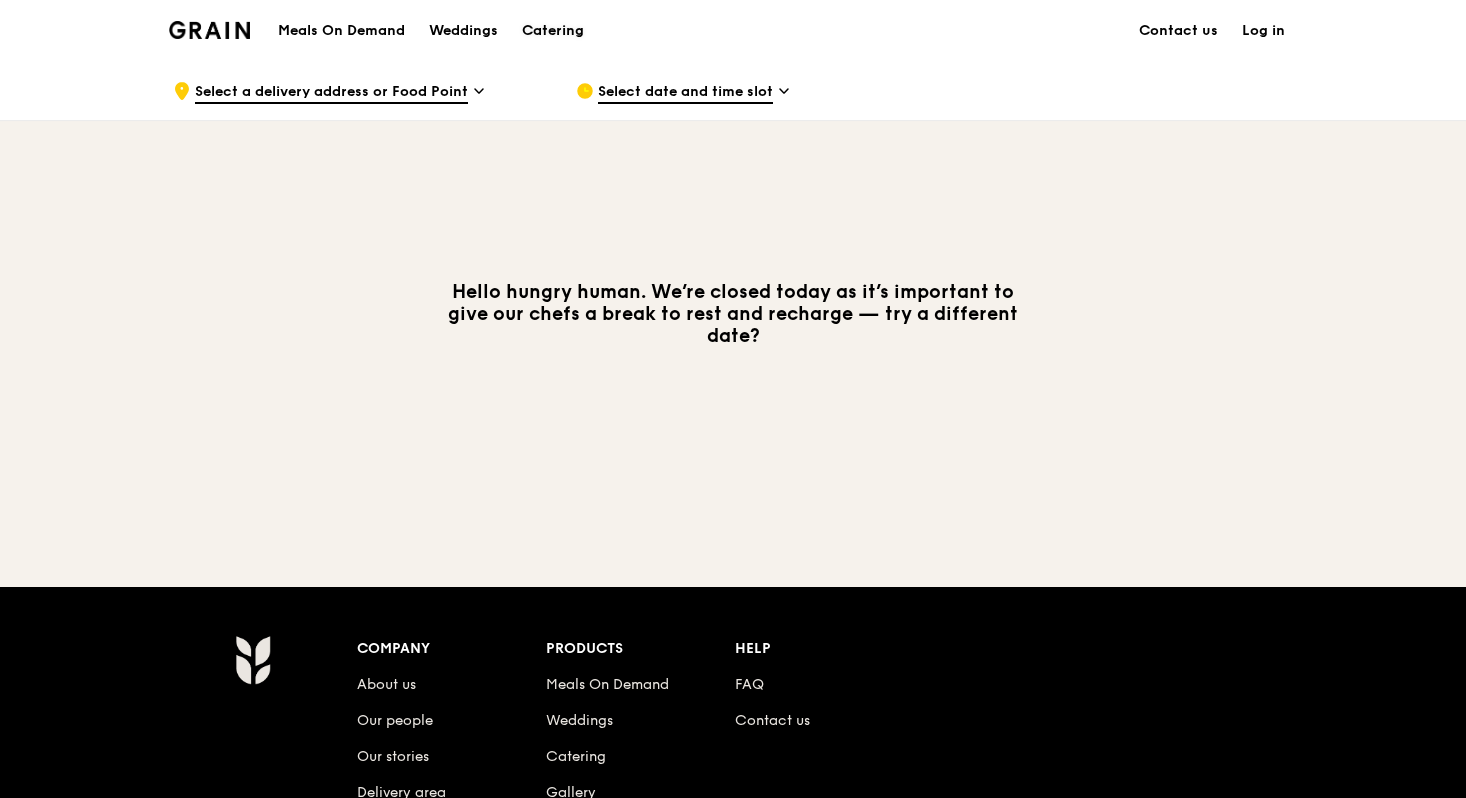 click on "Catering" at bounding box center [553, 31] 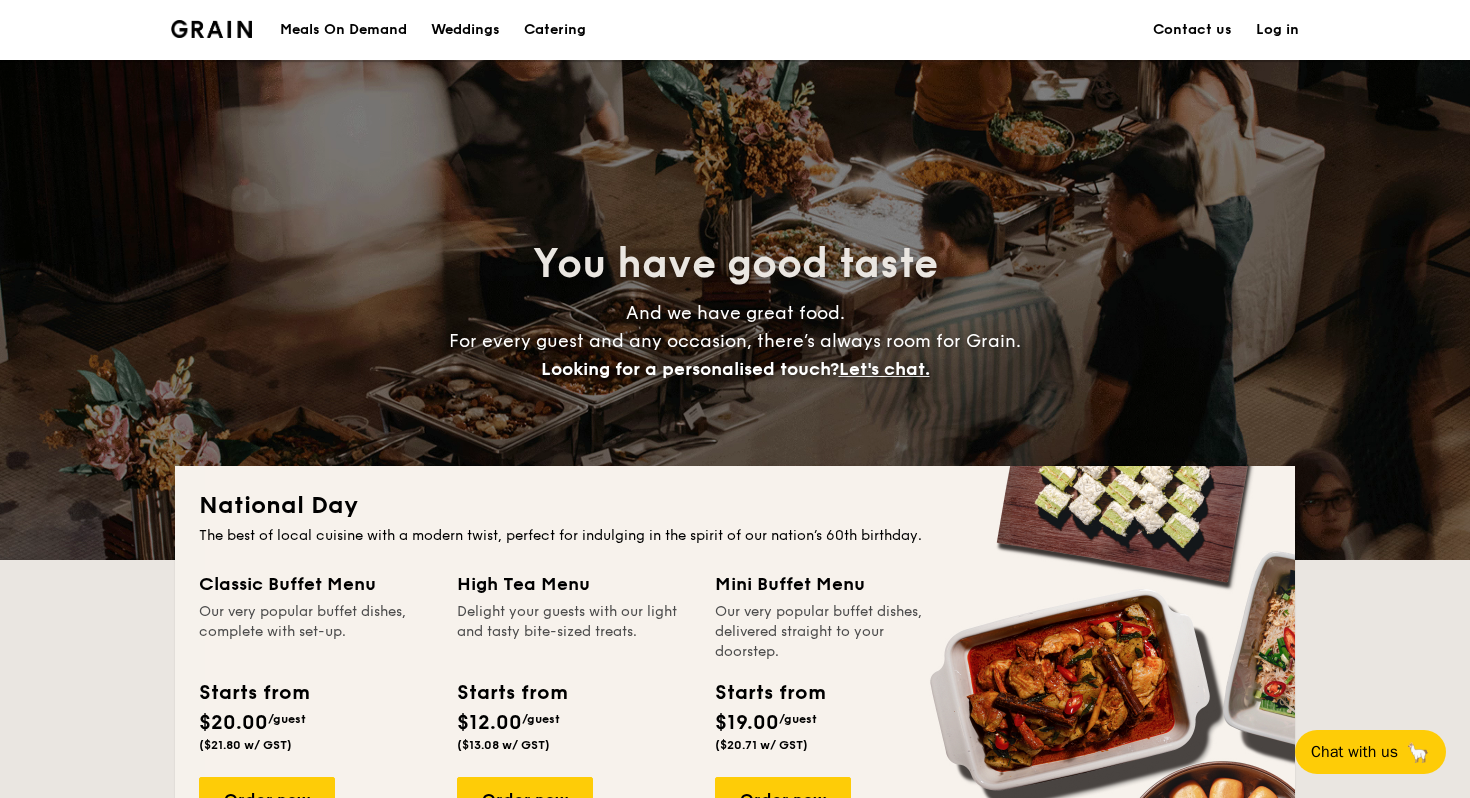 scroll, scrollTop: 0, scrollLeft: 0, axis: both 